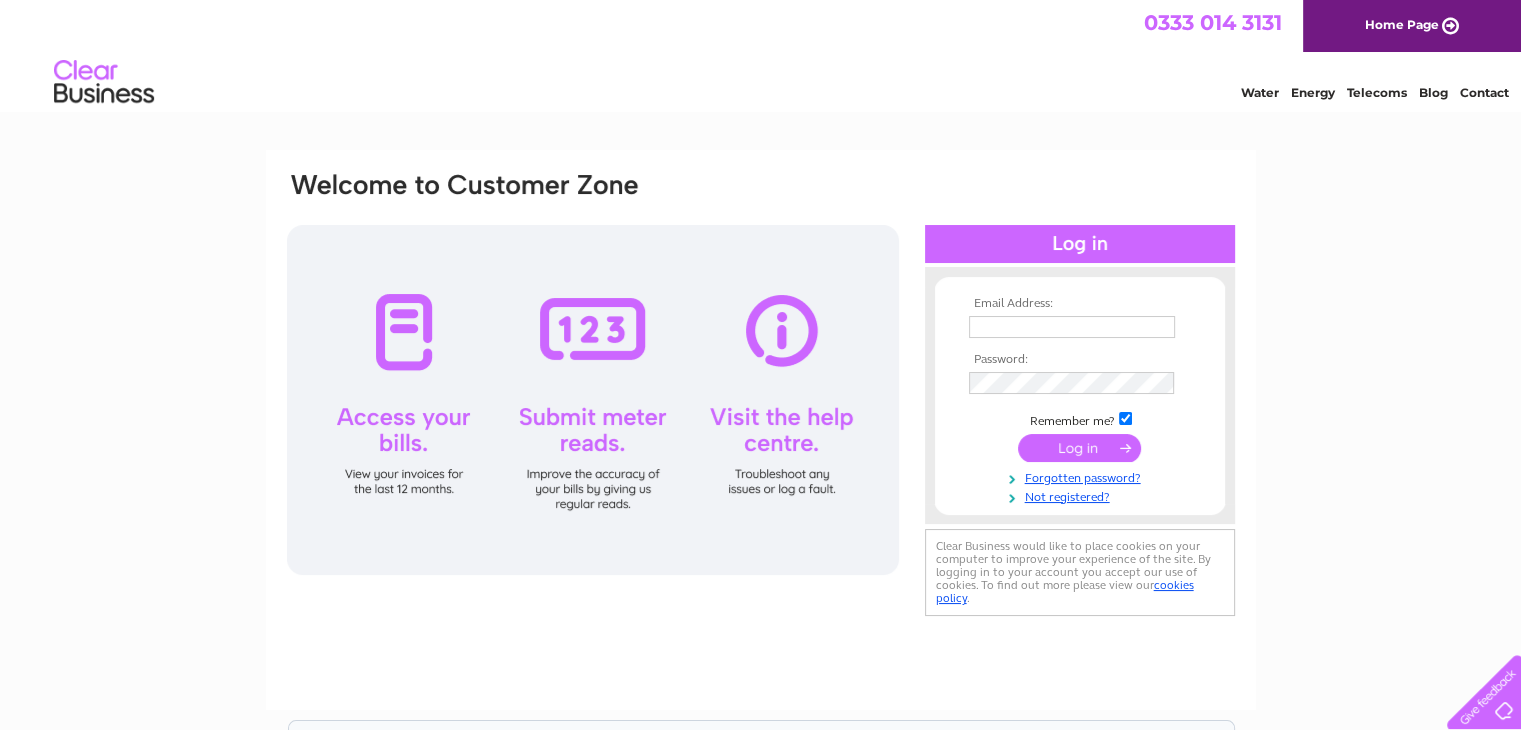 scroll, scrollTop: 0, scrollLeft: 0, axis: both 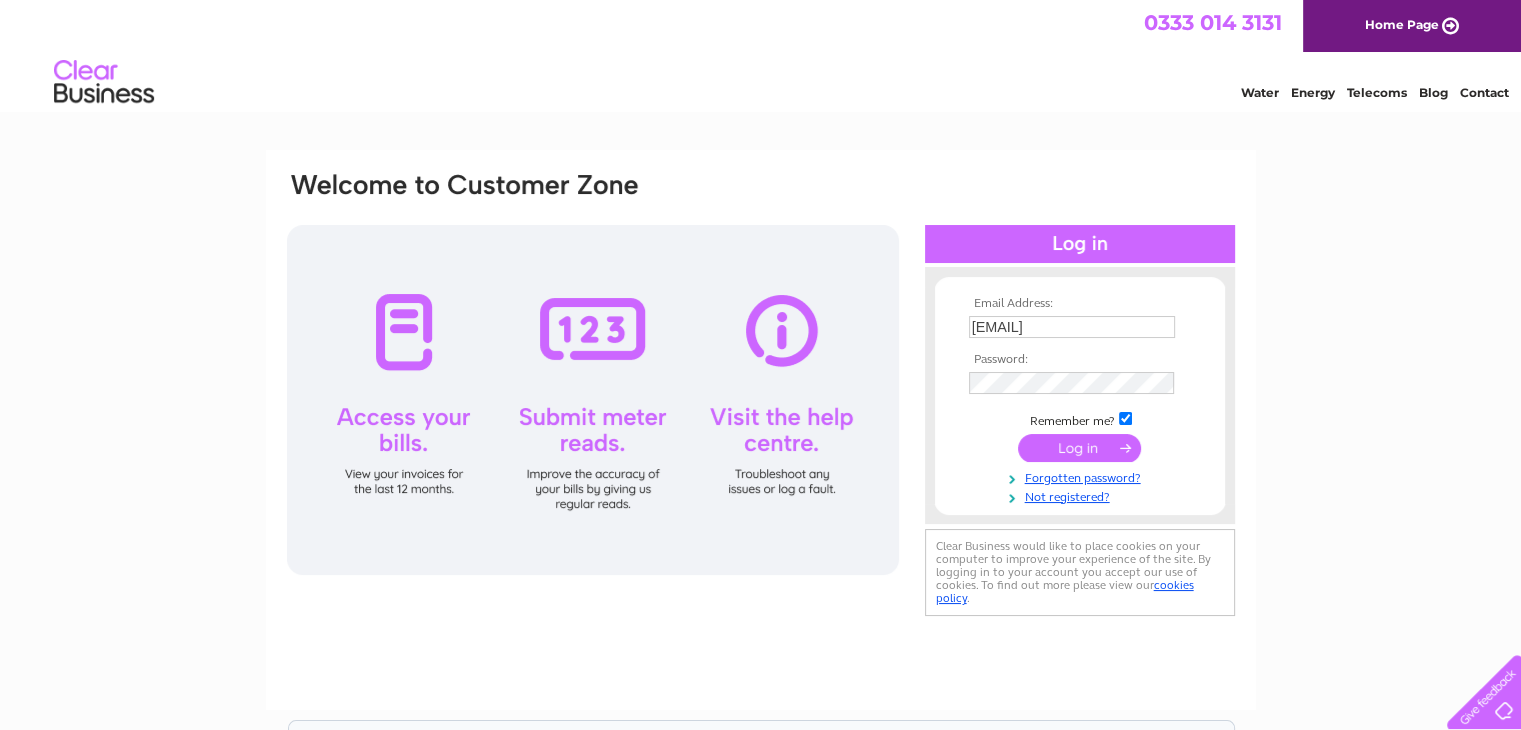 click at bounding box center [1079, 448] 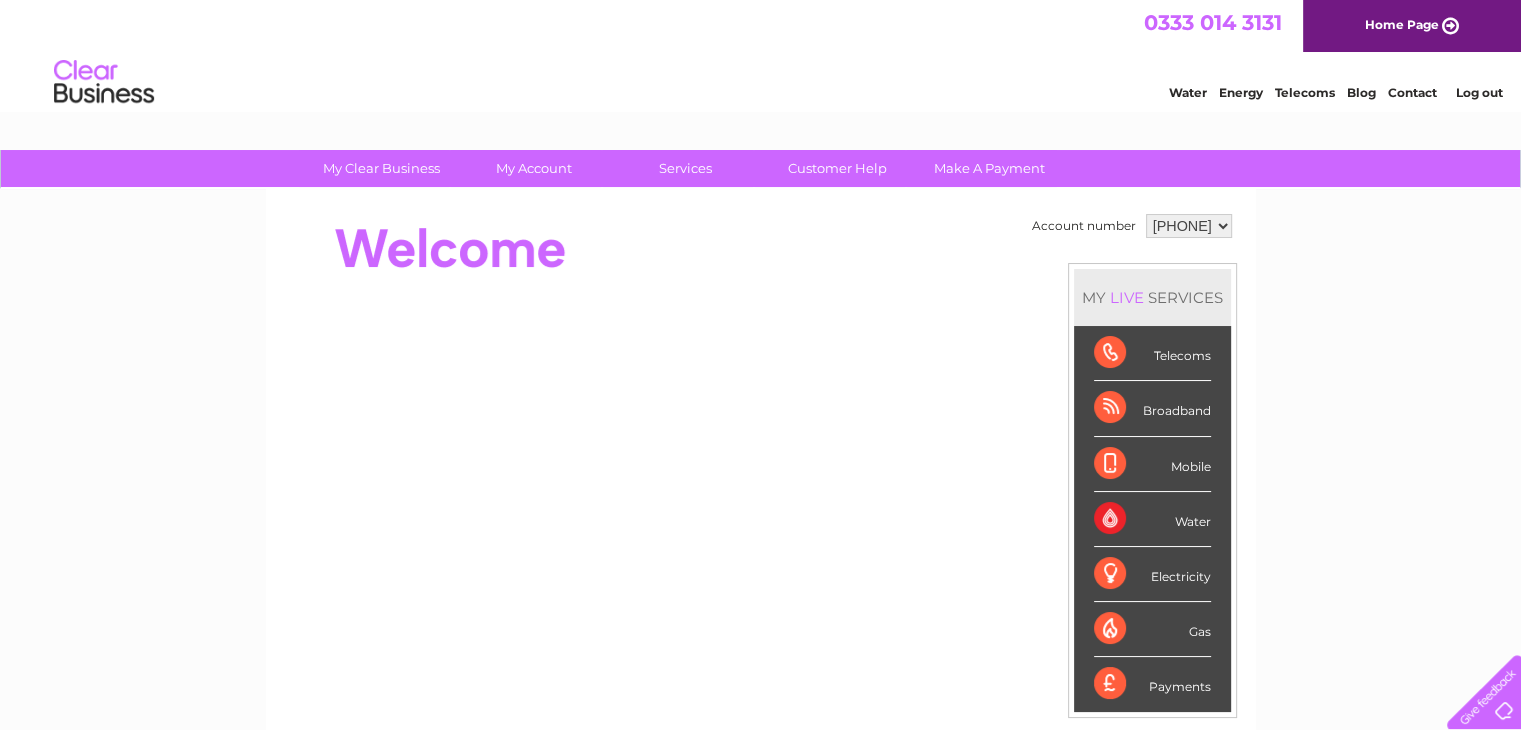 scroll, scrollTop: 0, scrollLeft: 0, axis: both 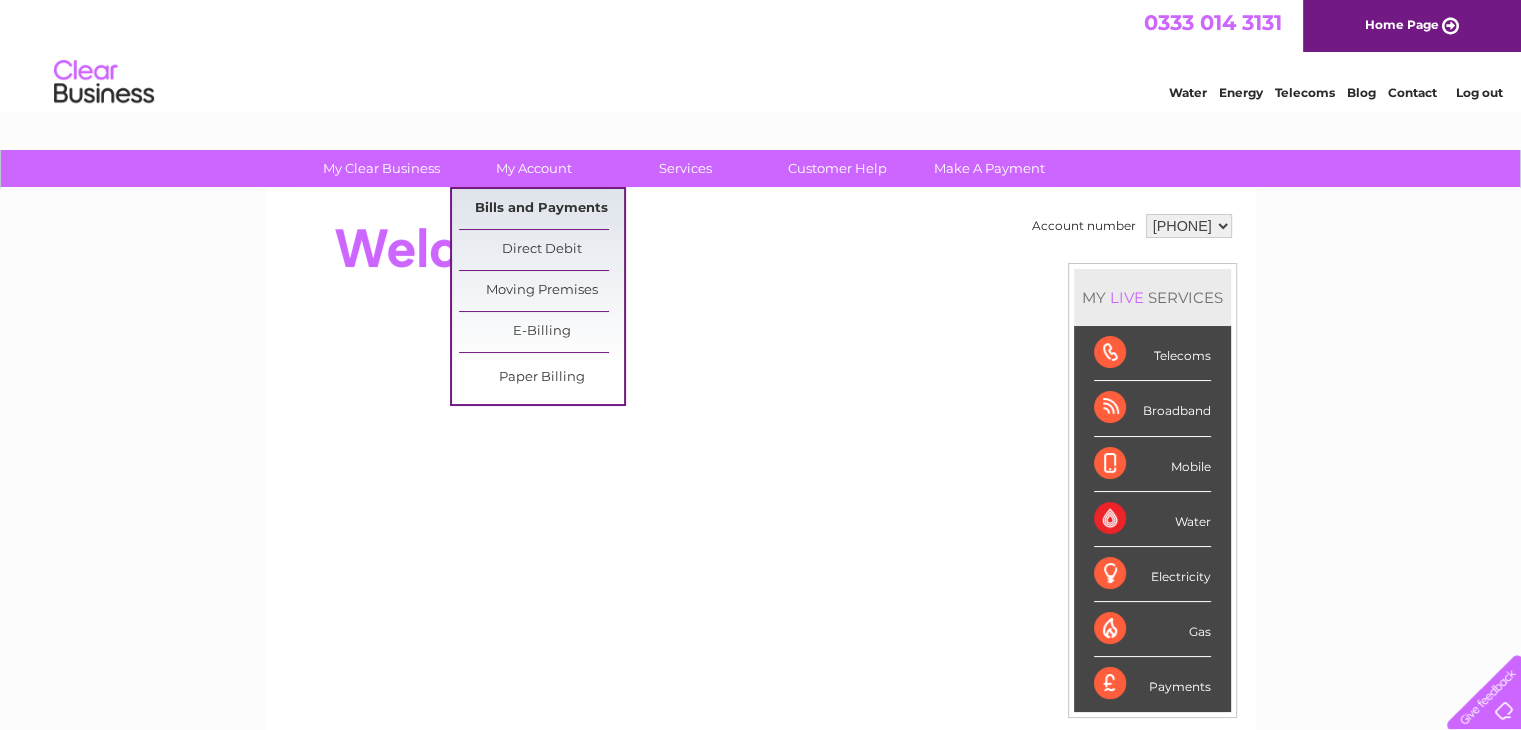 click on "Bills and Payments" at bounding box center (541, 209) 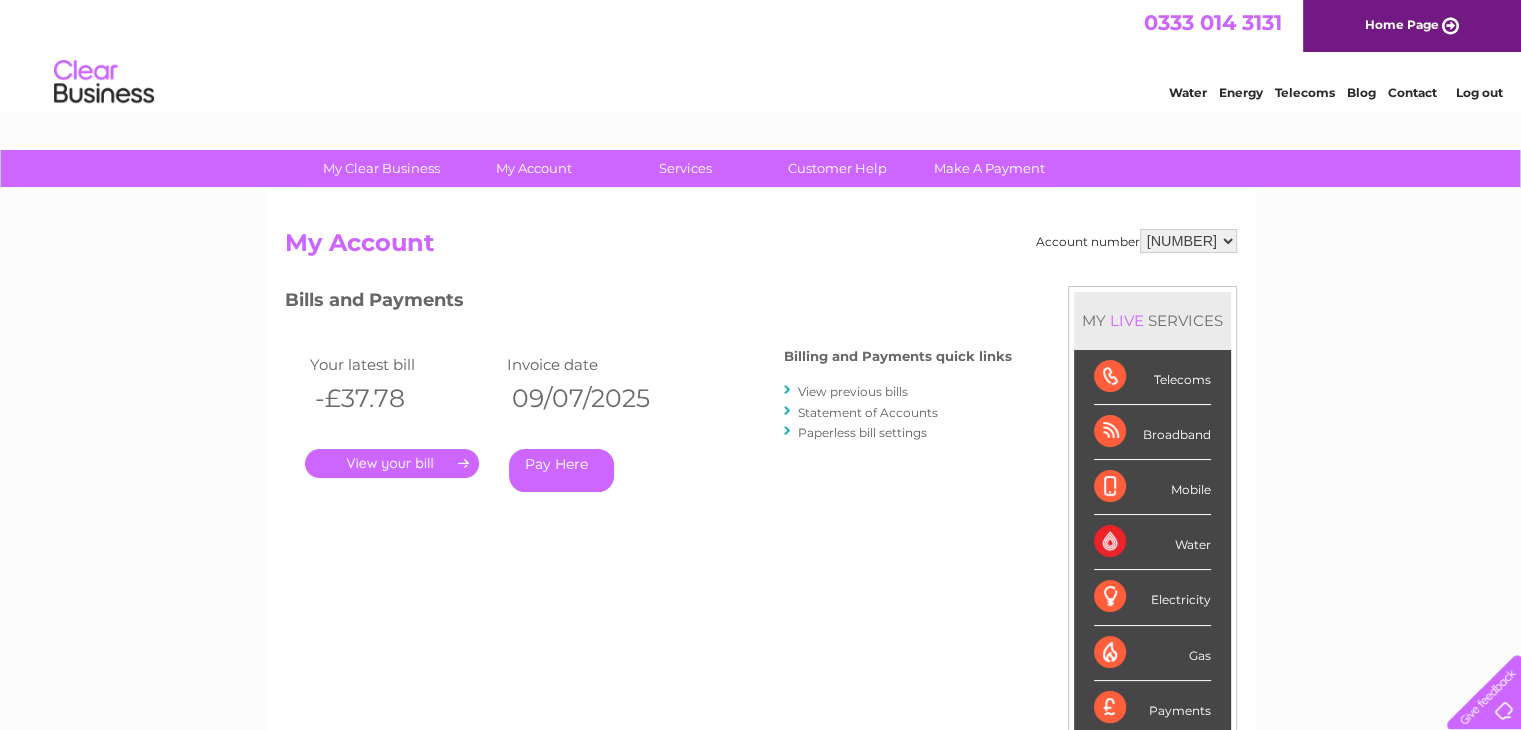 scroll, scrollTop: 0, scrollLeft: 0, axis: both 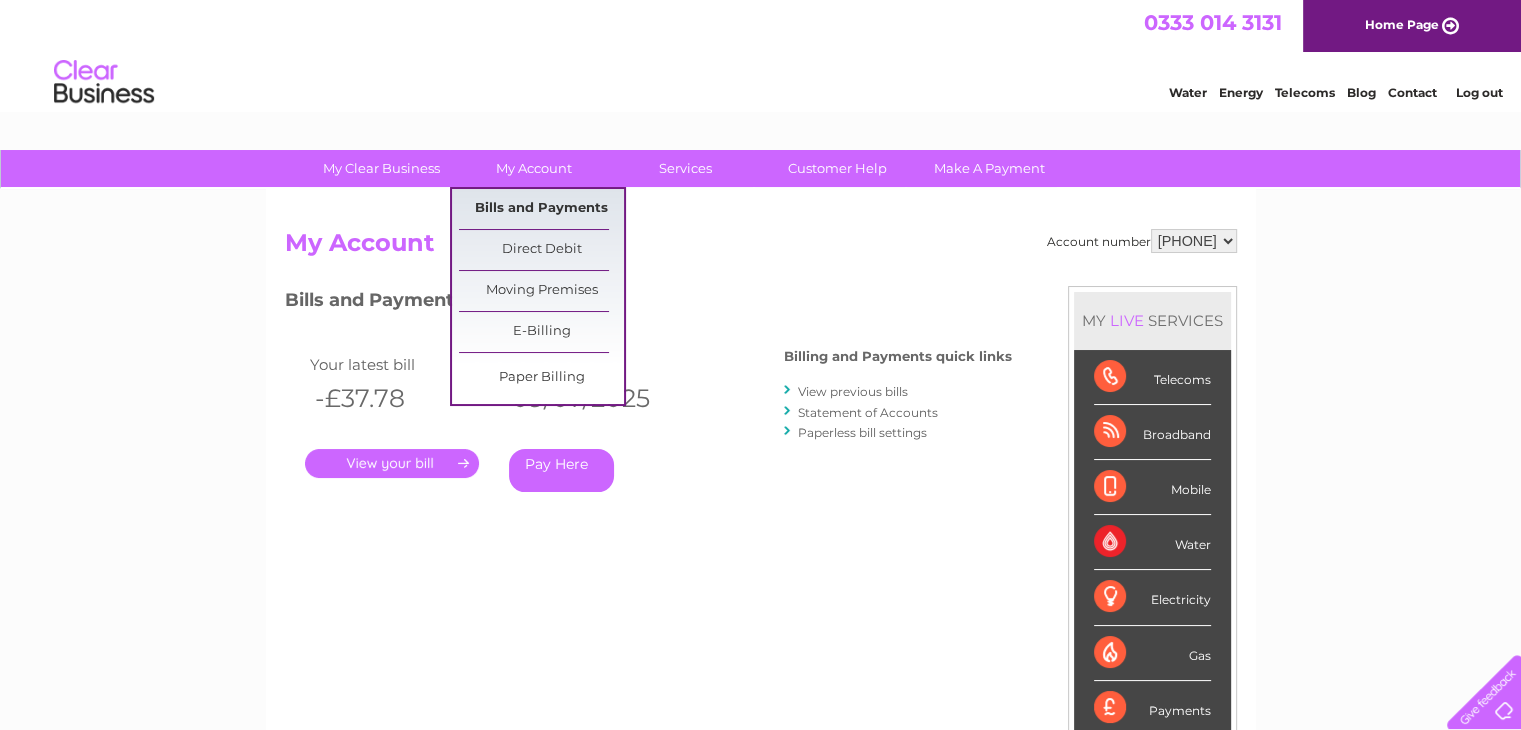 click on "Bills and Payments" at bounding box center [541, 209] 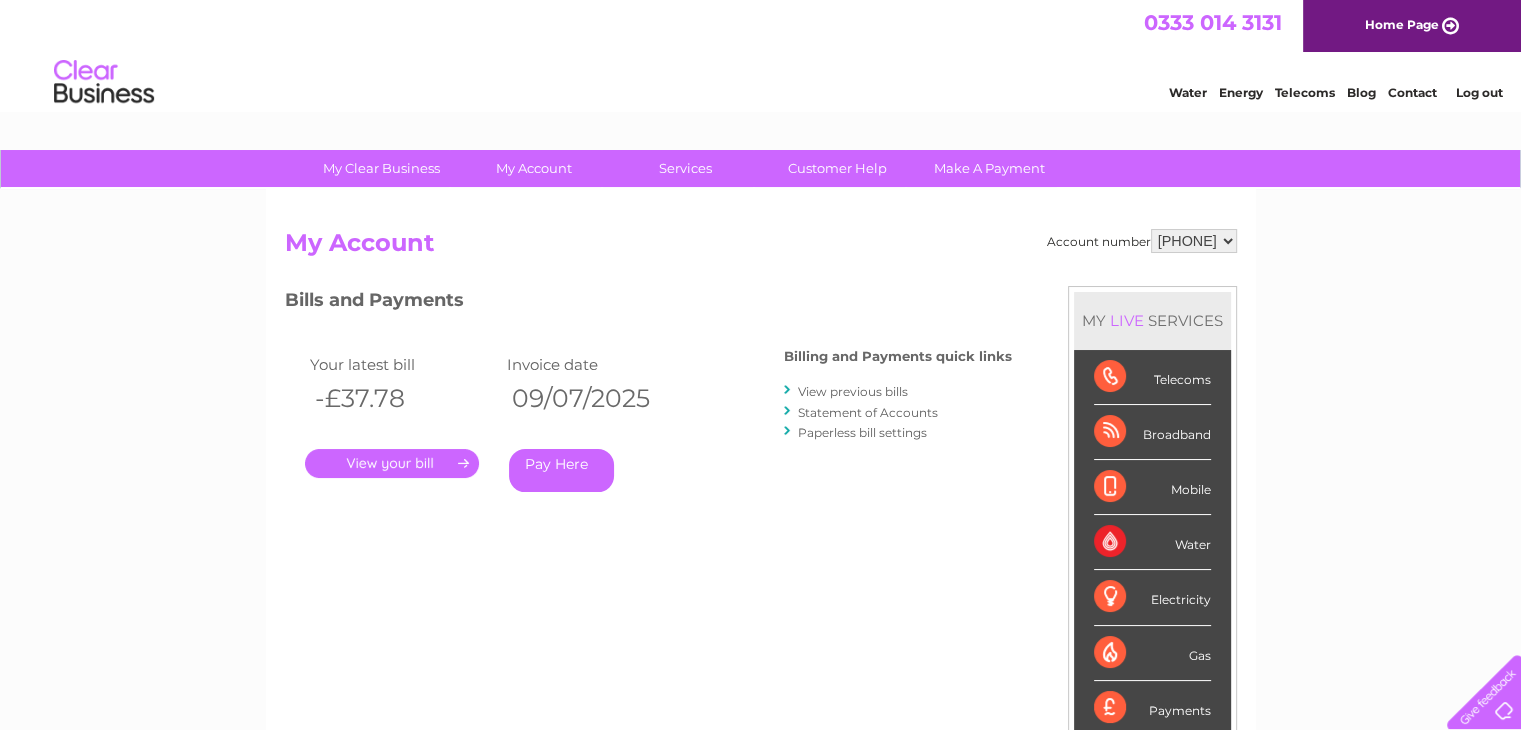 click on "Statement of Accounts" at bounding box center (868, 412) 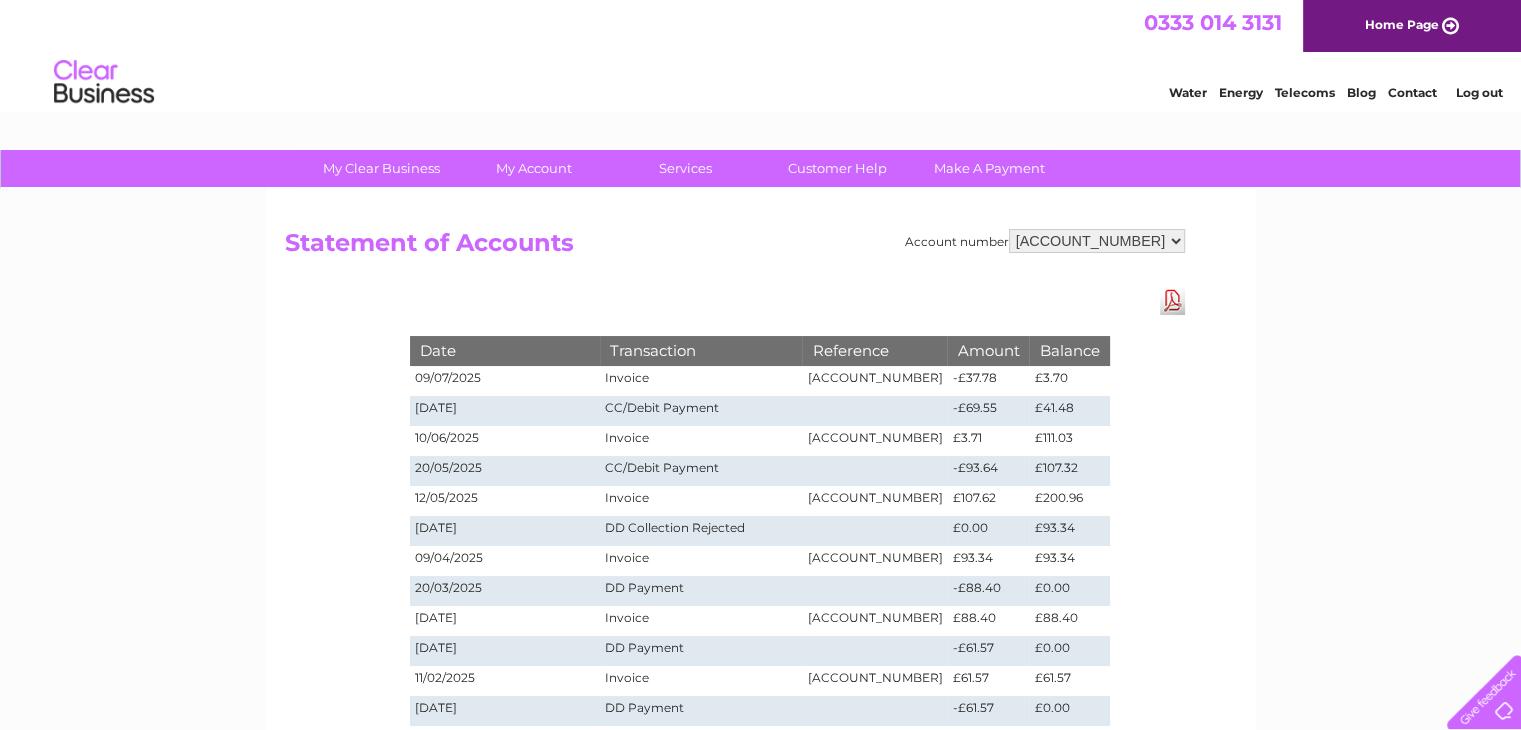 scroll, scrollTop: 100, scrollLeft: 0, axis: vertical 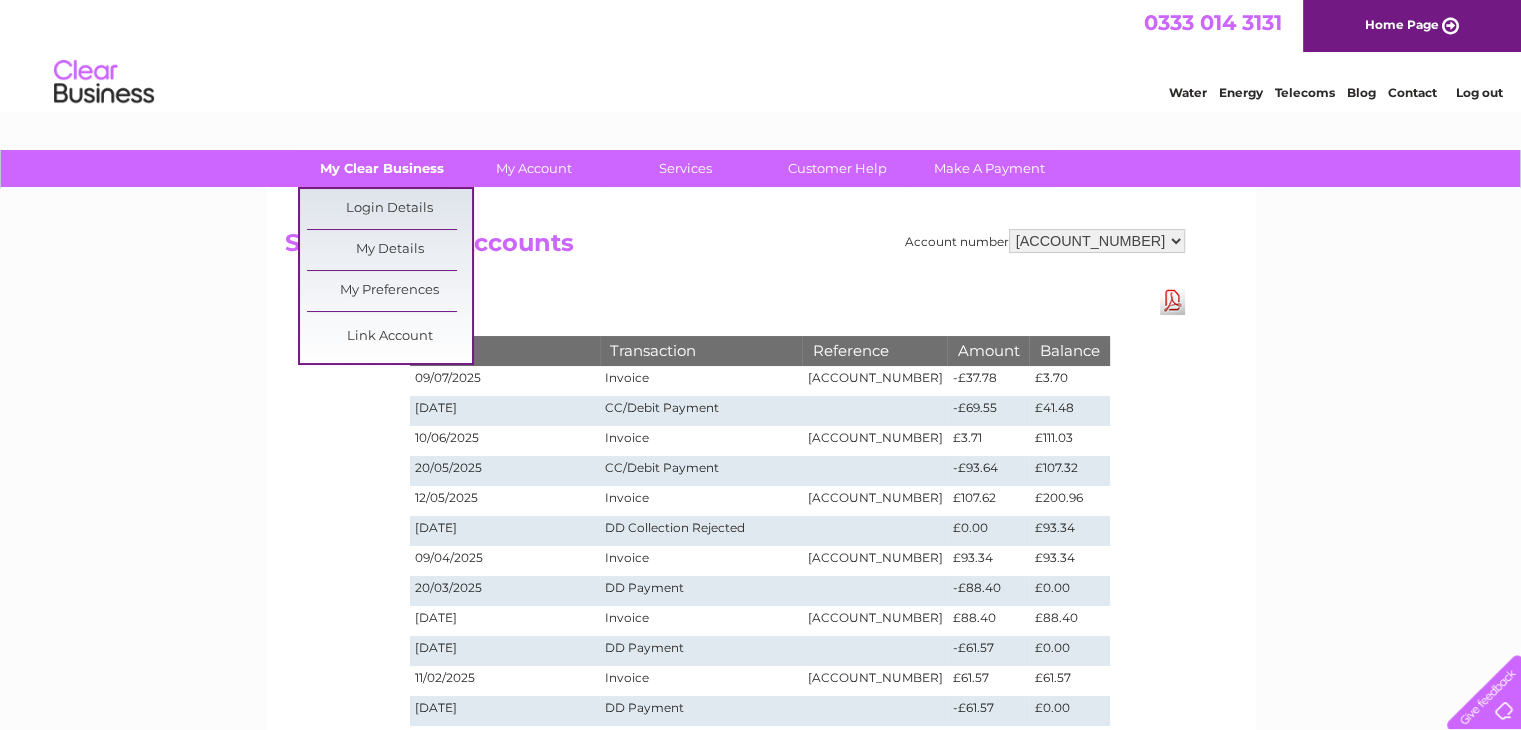 click on "My Clear Business" at bounding box center [381, 168] 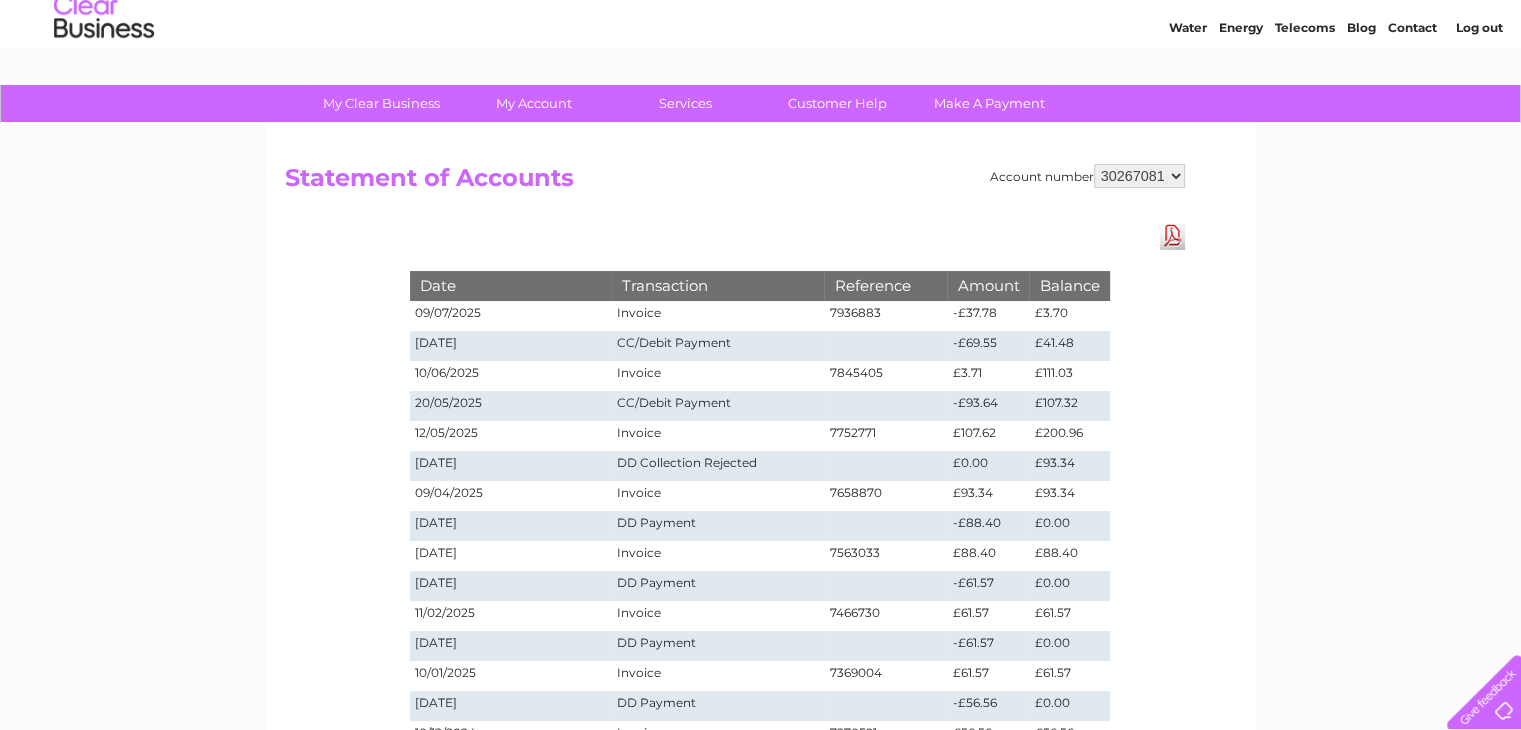 scroll, scrollTop: 100, scrollLeft: 0, axis: vertical 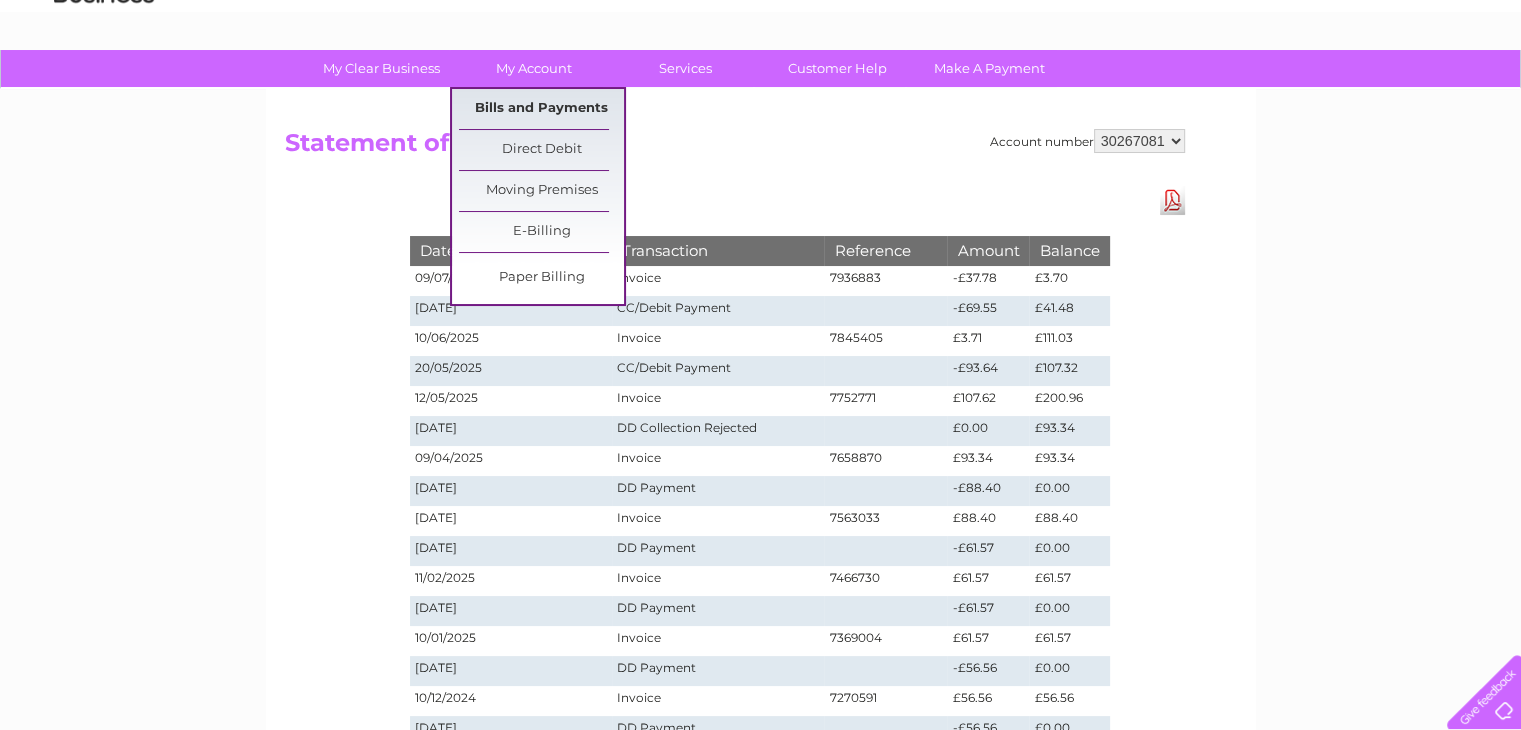 click on "Bills and Payments" at bounding box center (541, 109) 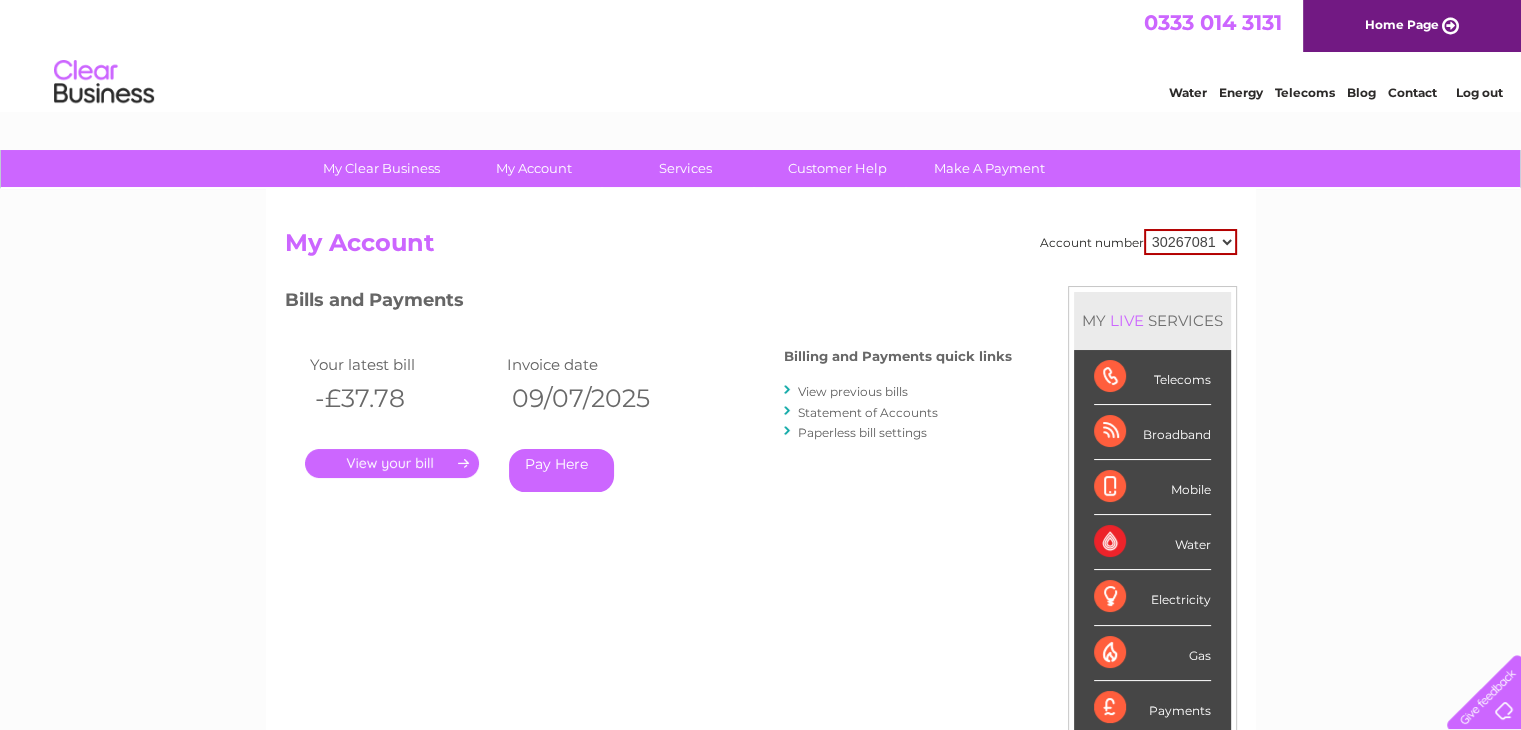 scroll, scrollTop: 0, scrollLeft: 0, axis: both 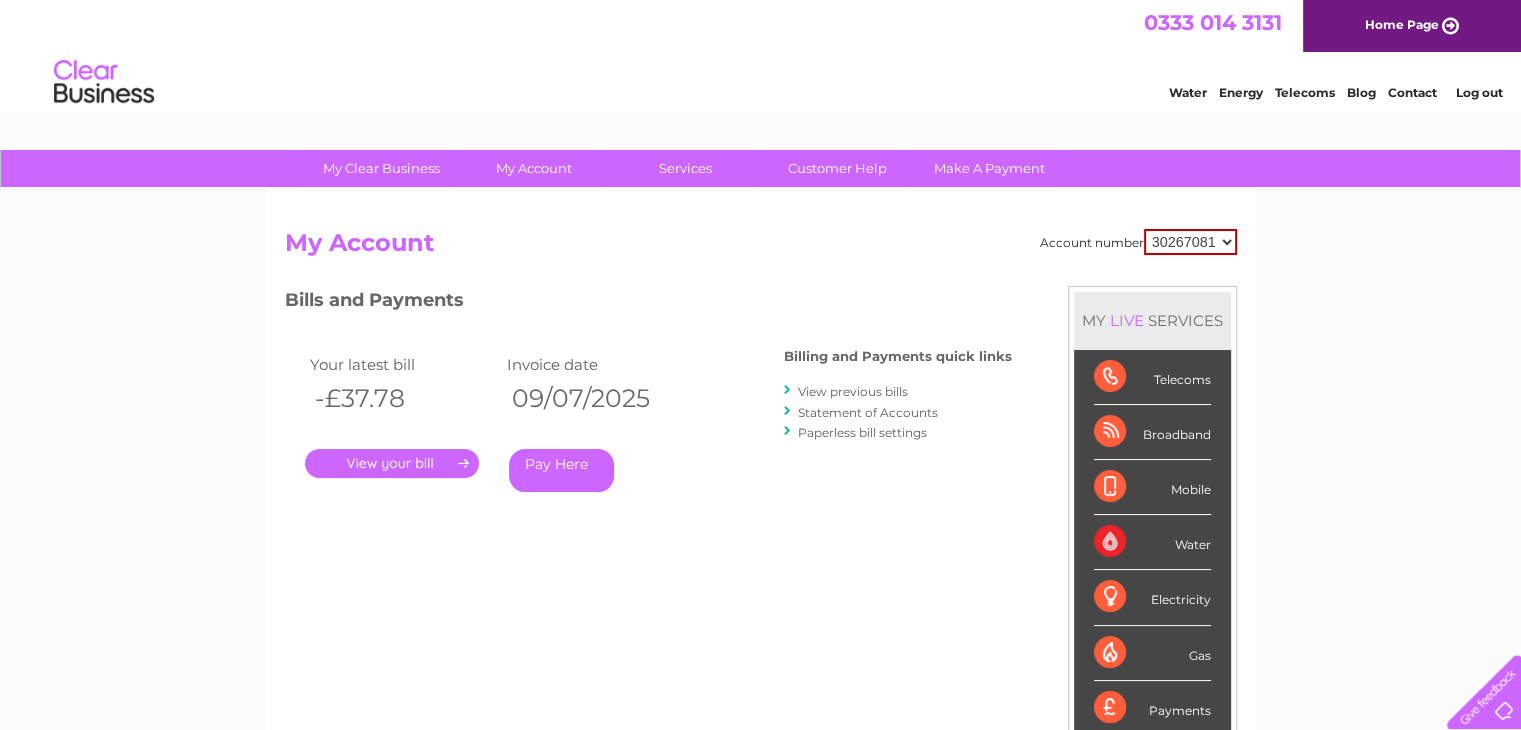 click on "View previous bills" at bounding box center [853, 391] 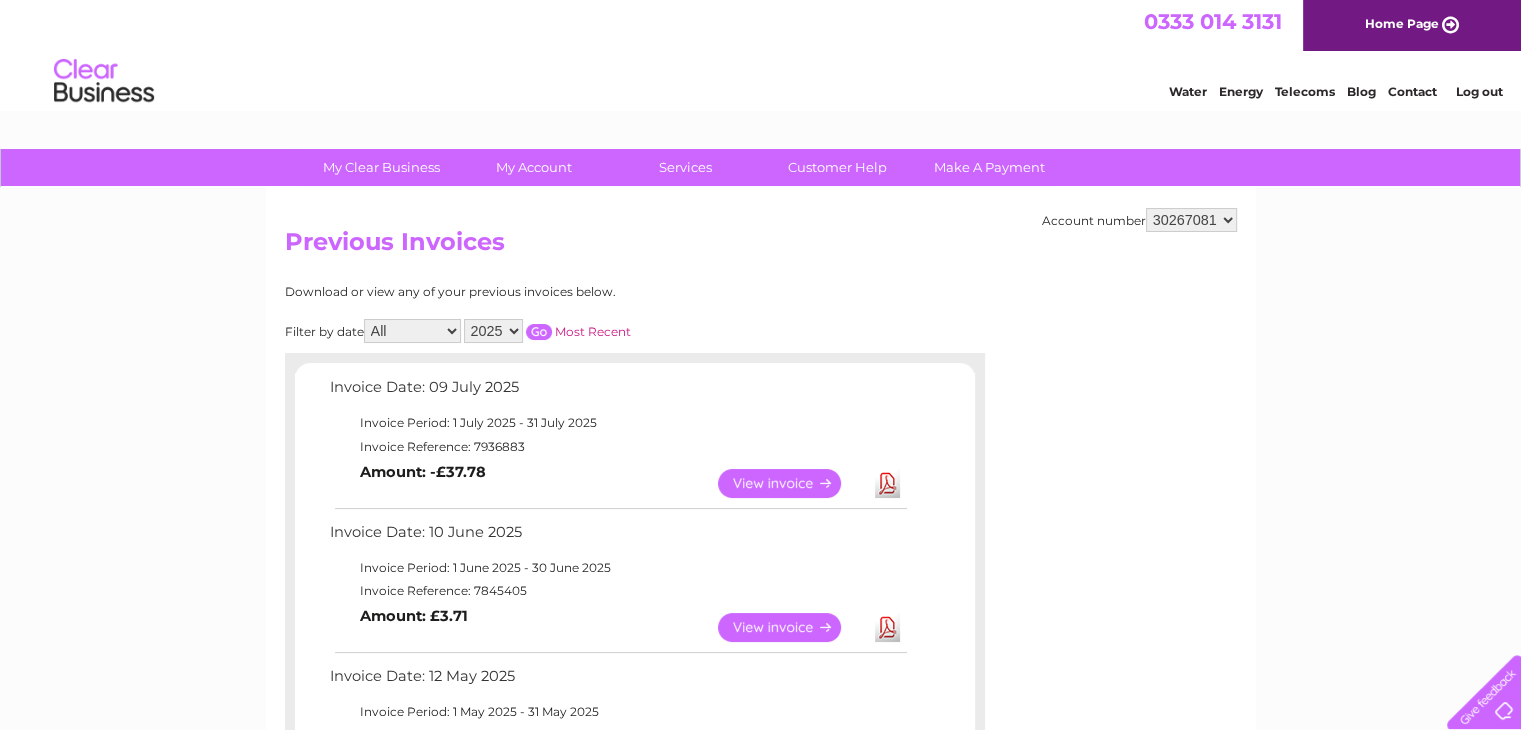 scroll, scrollTop: 0, scrollLeft: 0, axis: both 